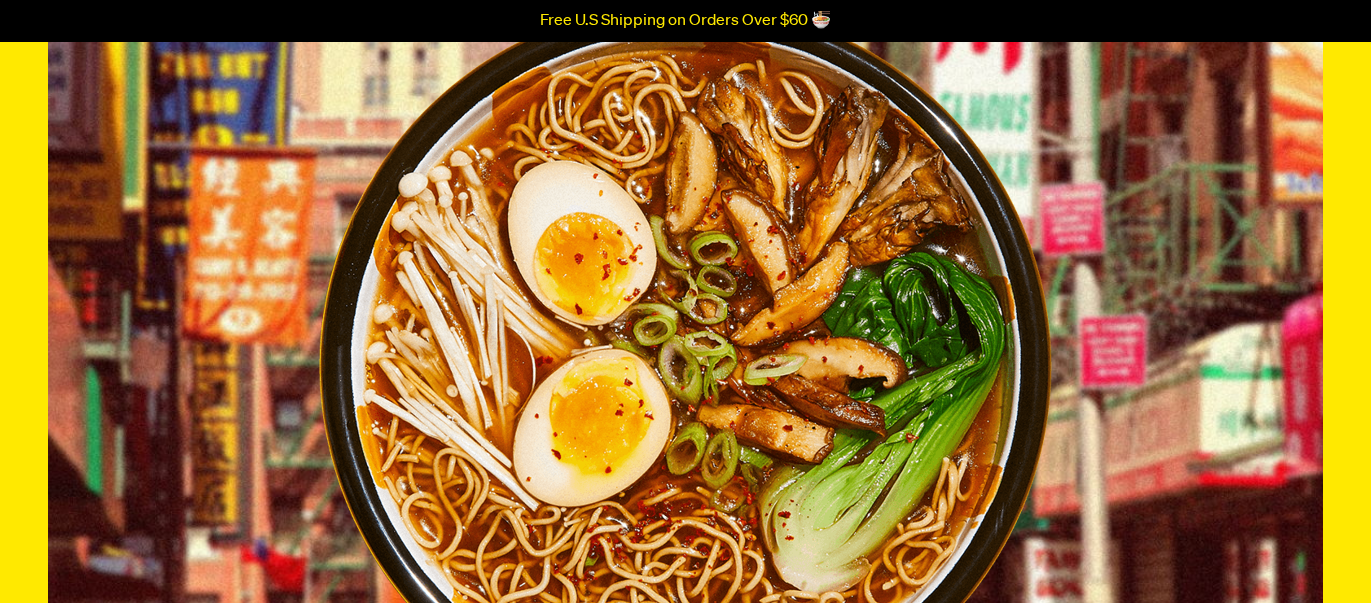 scroll, scrollTop: 0, scrollLeft: 0, axis: both 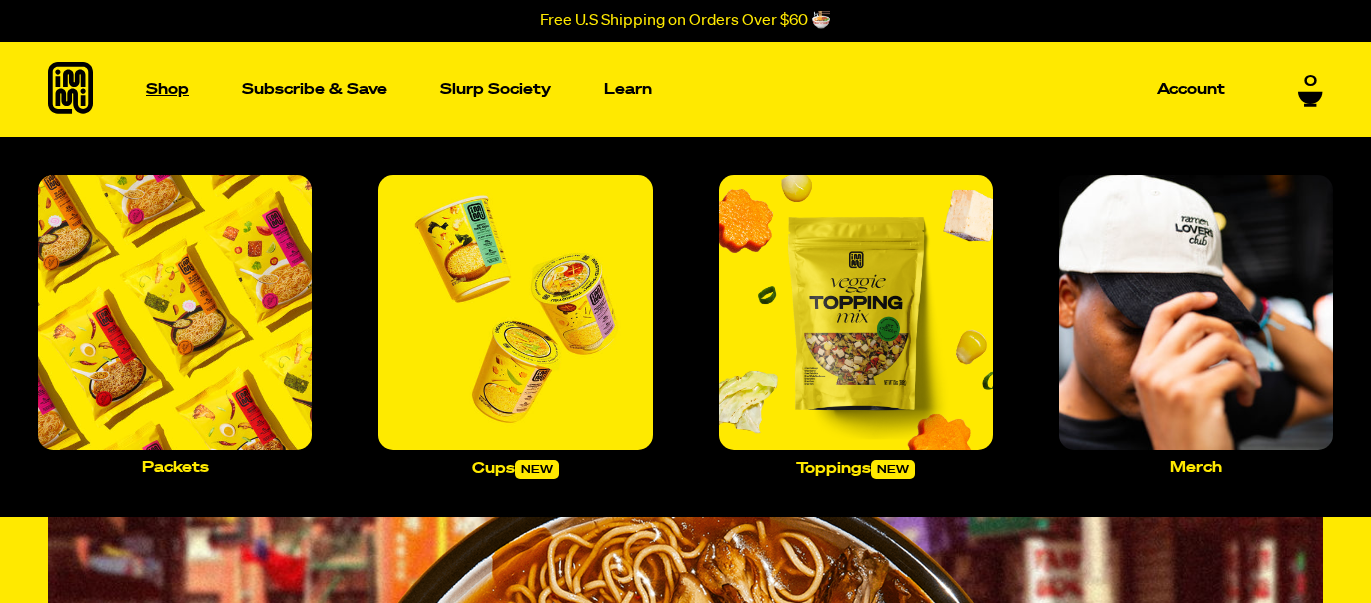 click on "Shop" at bounding box center (167, 89) 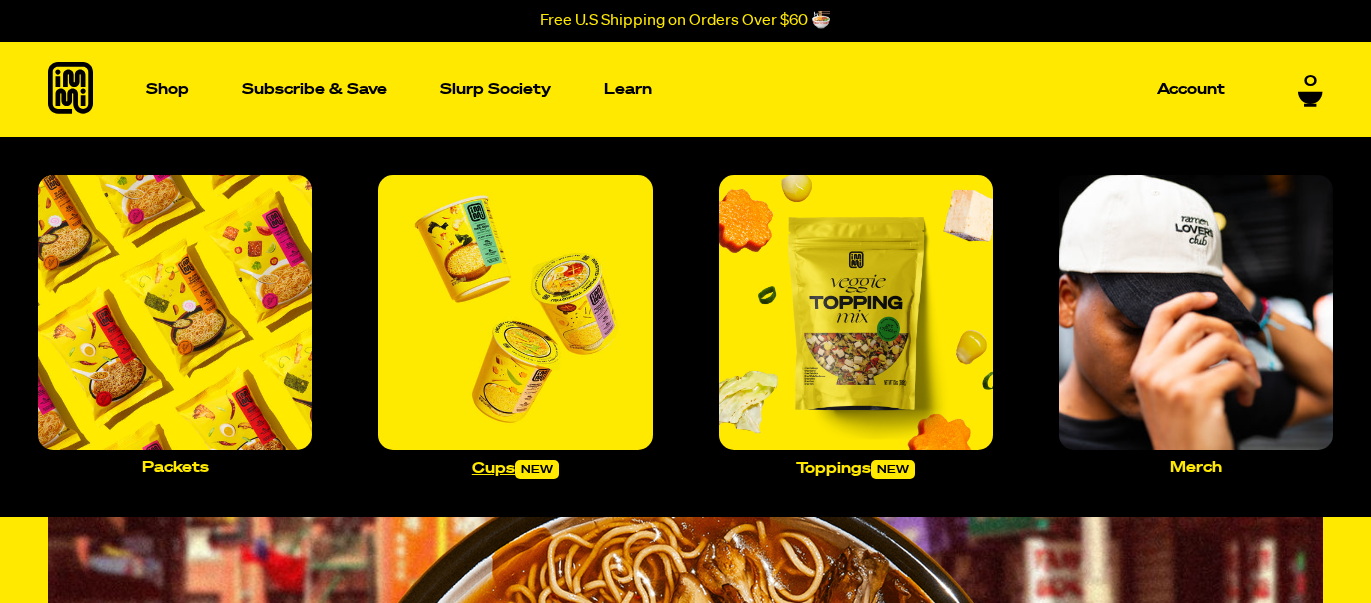 click at bounding box center (515, 312) 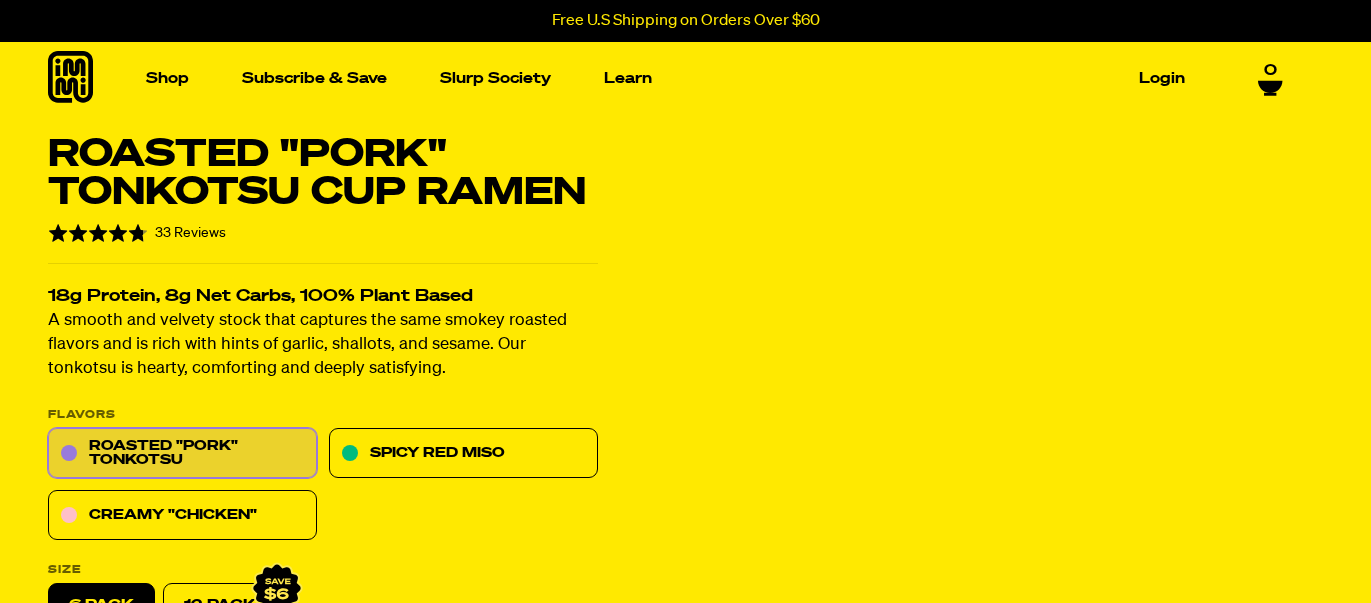 scroll, scrollTop: 0, scrollLeft: 0, axis: both 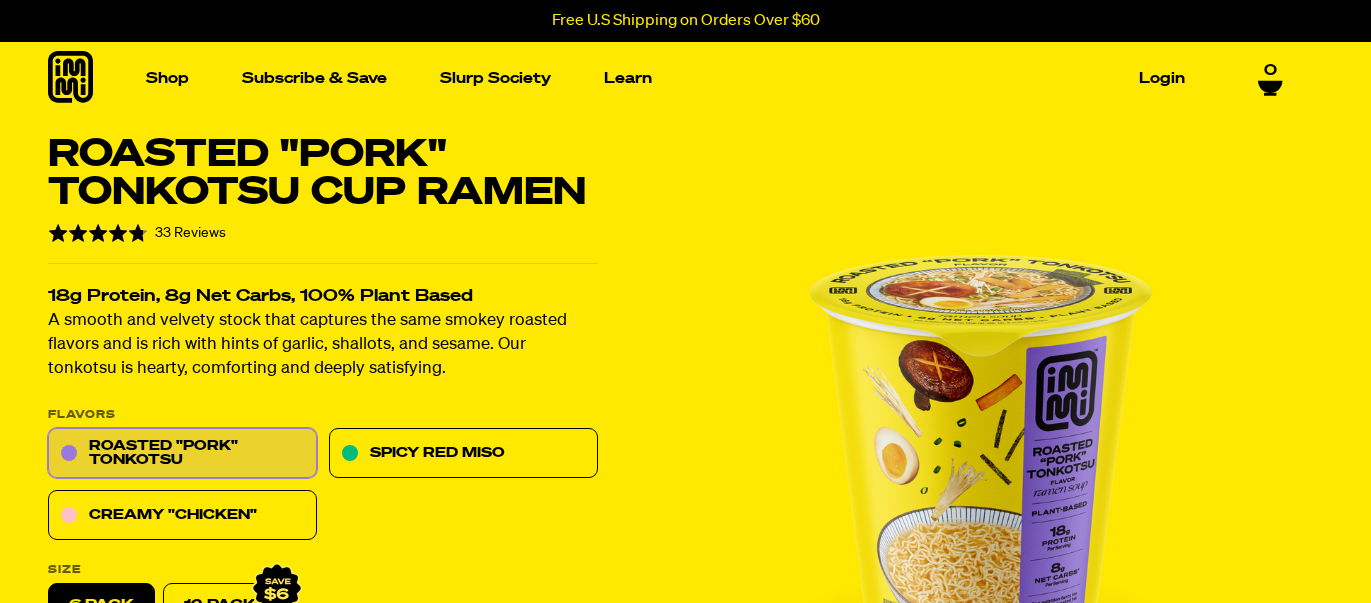 click at bounding box center (981, 455) 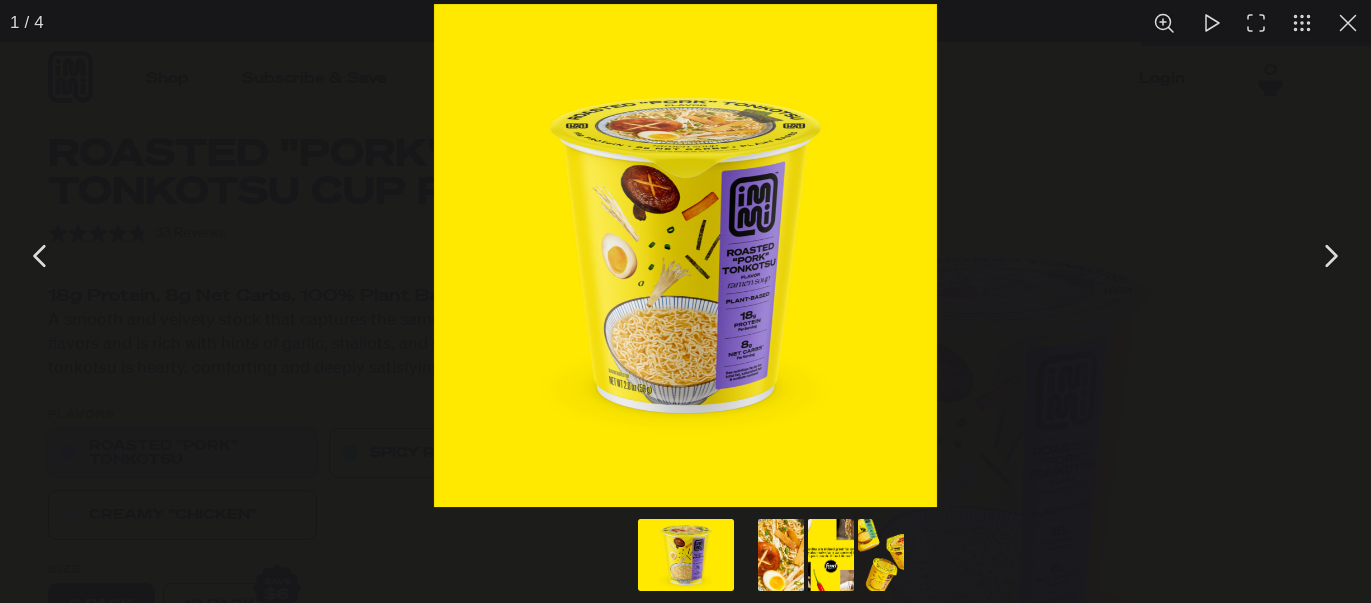click at bounding box center [1330, 256] 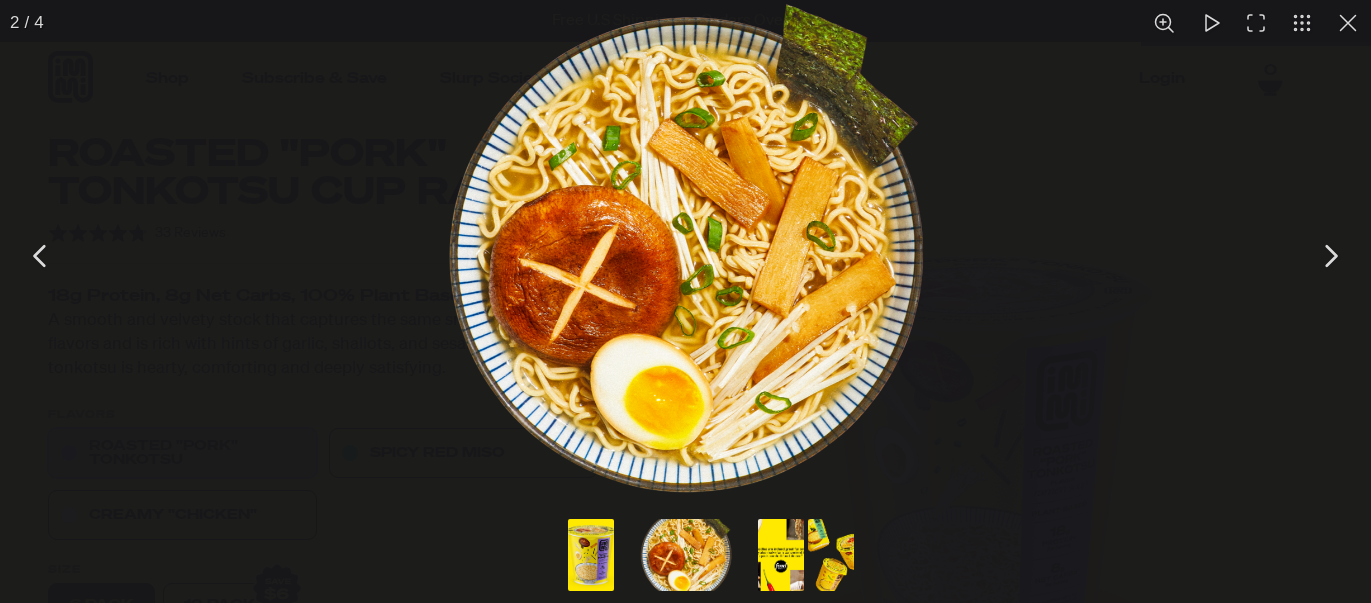 click at bounding box center [1330, 256] 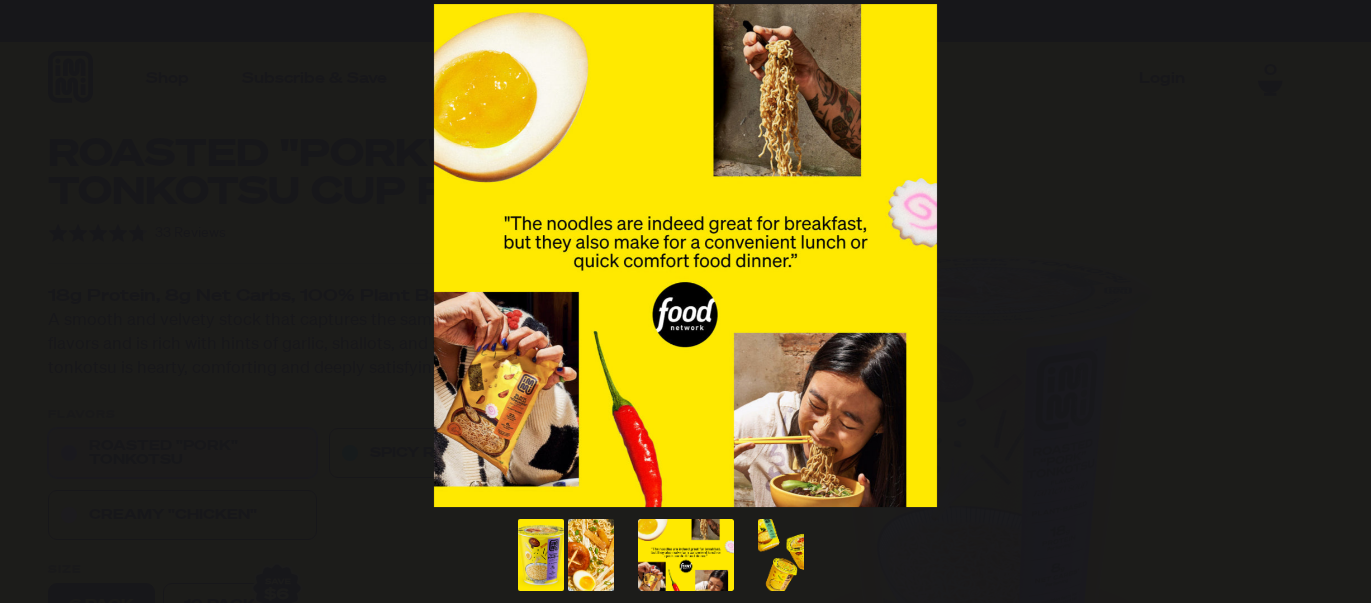 click at bounding box center (1330, 256) 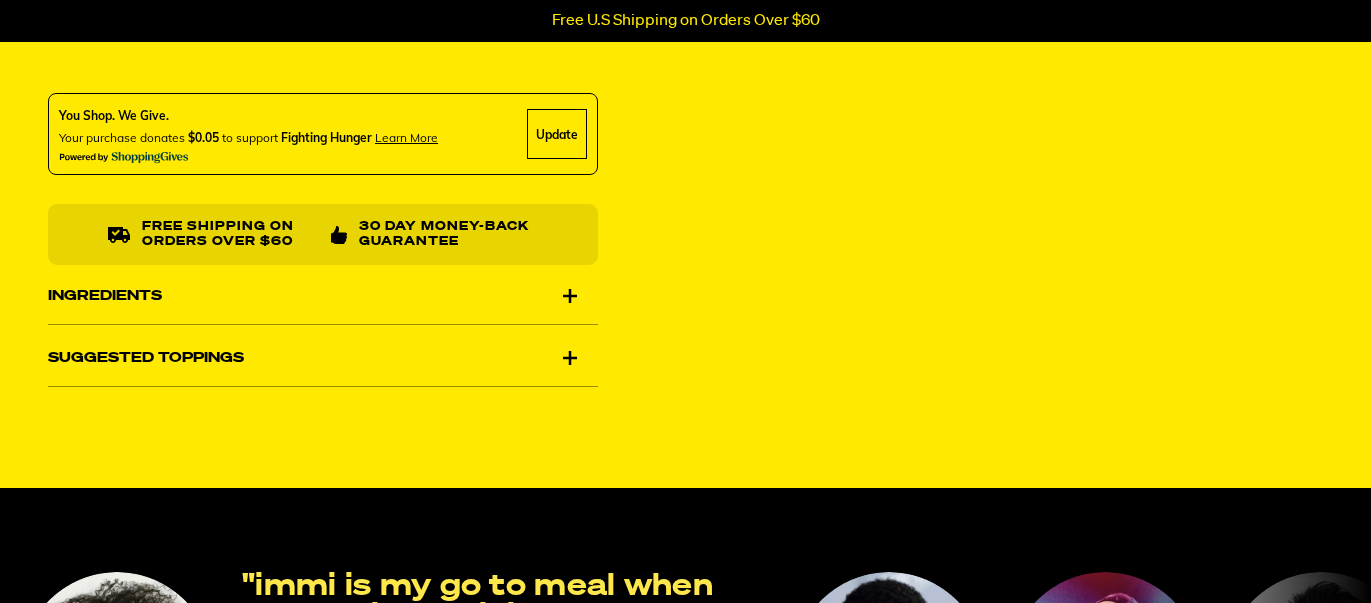 scroll, scrollTop: 874, scrollLeft: 0, axis: vertical 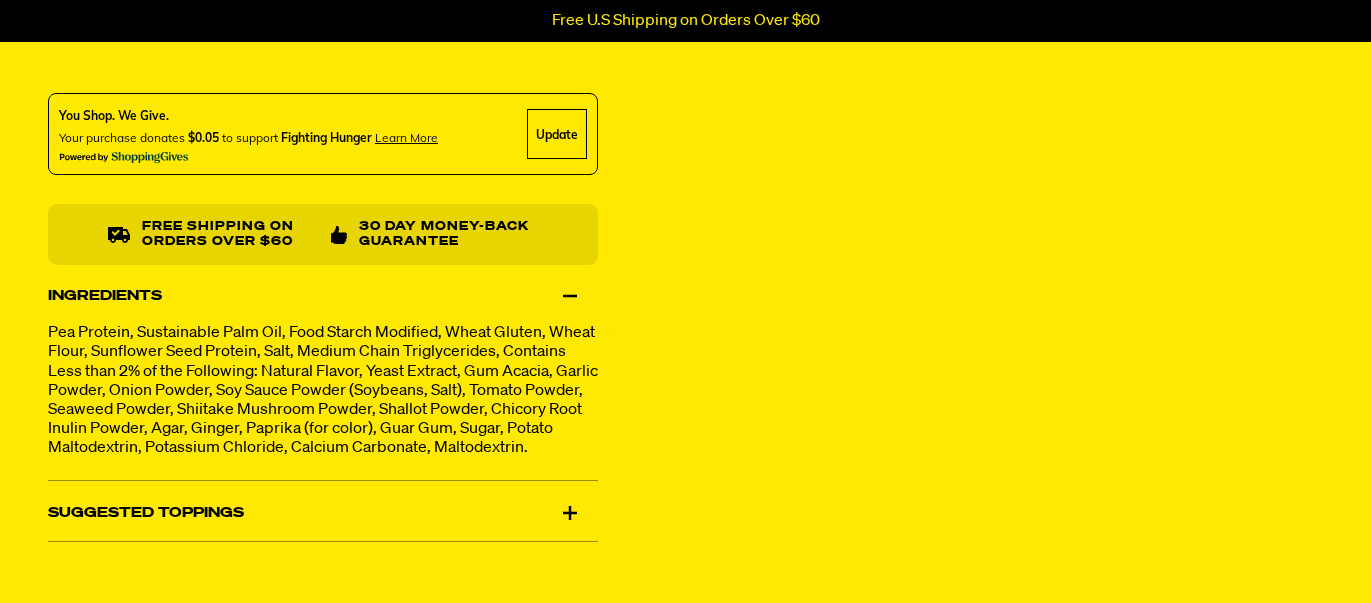 click on "Suggested Toppings" at bounding box center [323, 513] 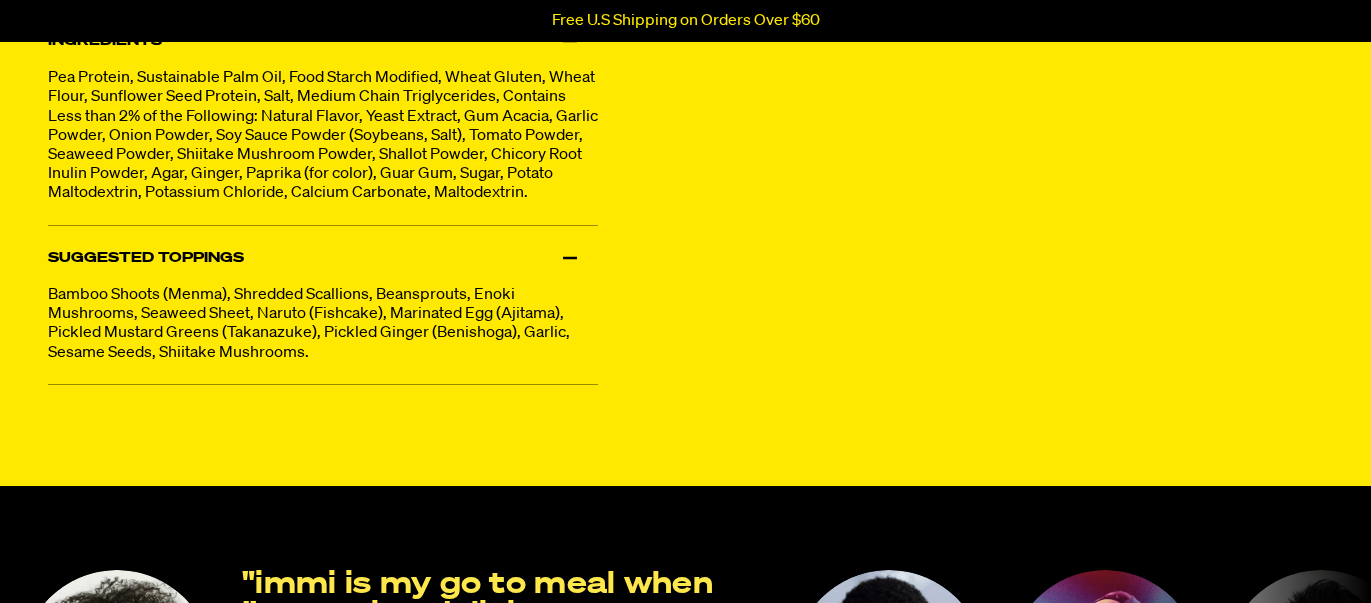 scroll, scrollTop: 1138, scrollLeft: 0, axis: vertical 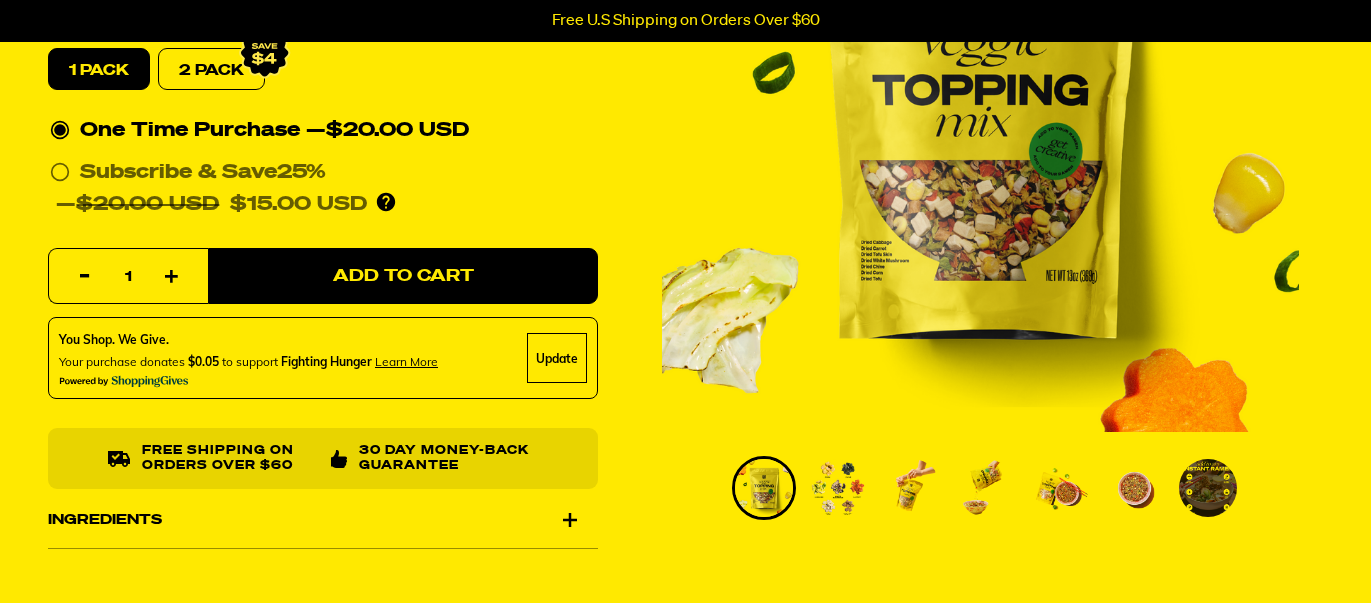 click at bounding box center (837, 488) 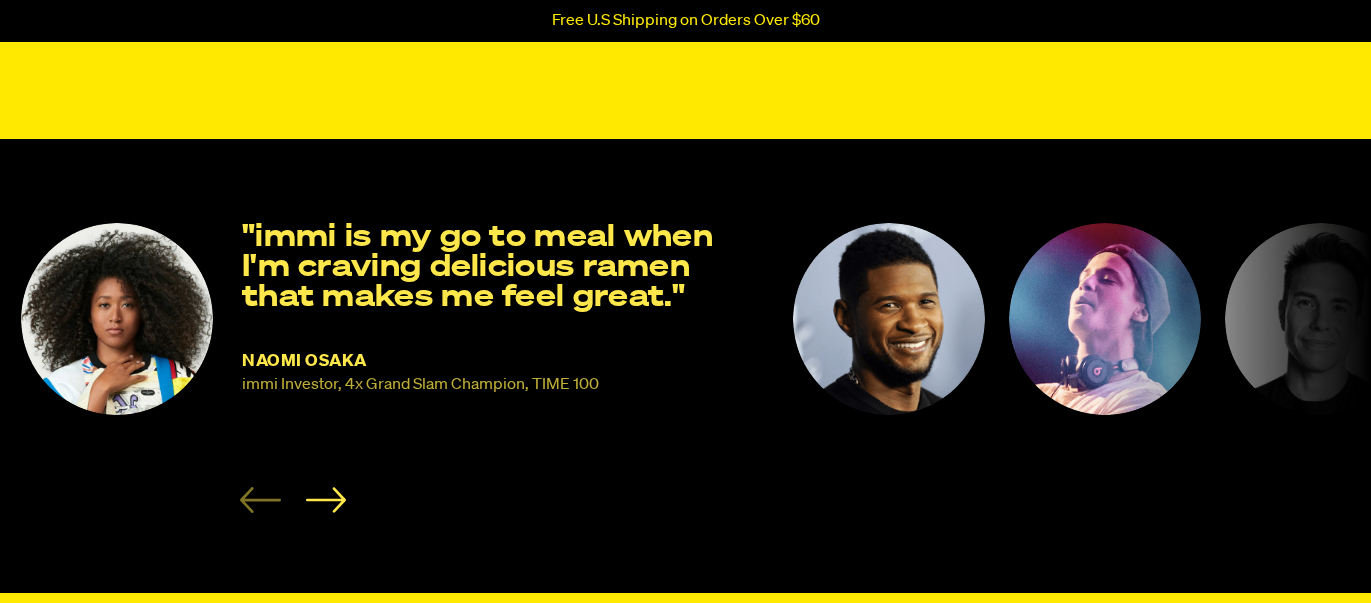 scroll, scrollTop: 857, scrollLeft: 0, axis: vertical 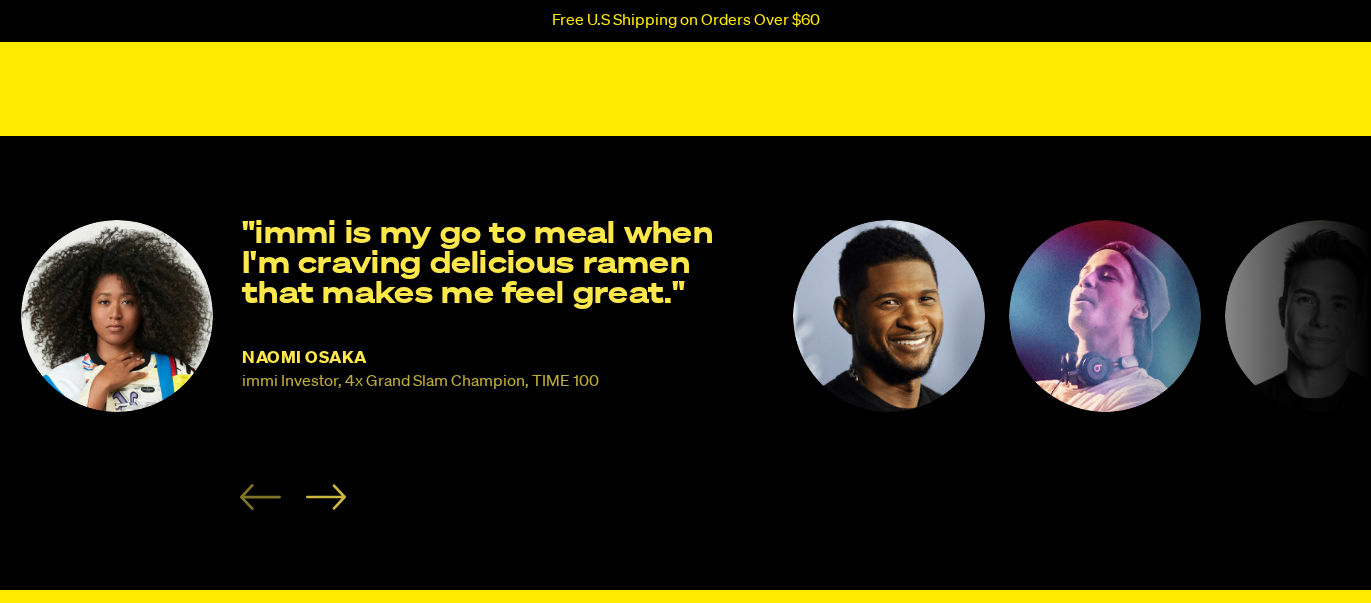 click 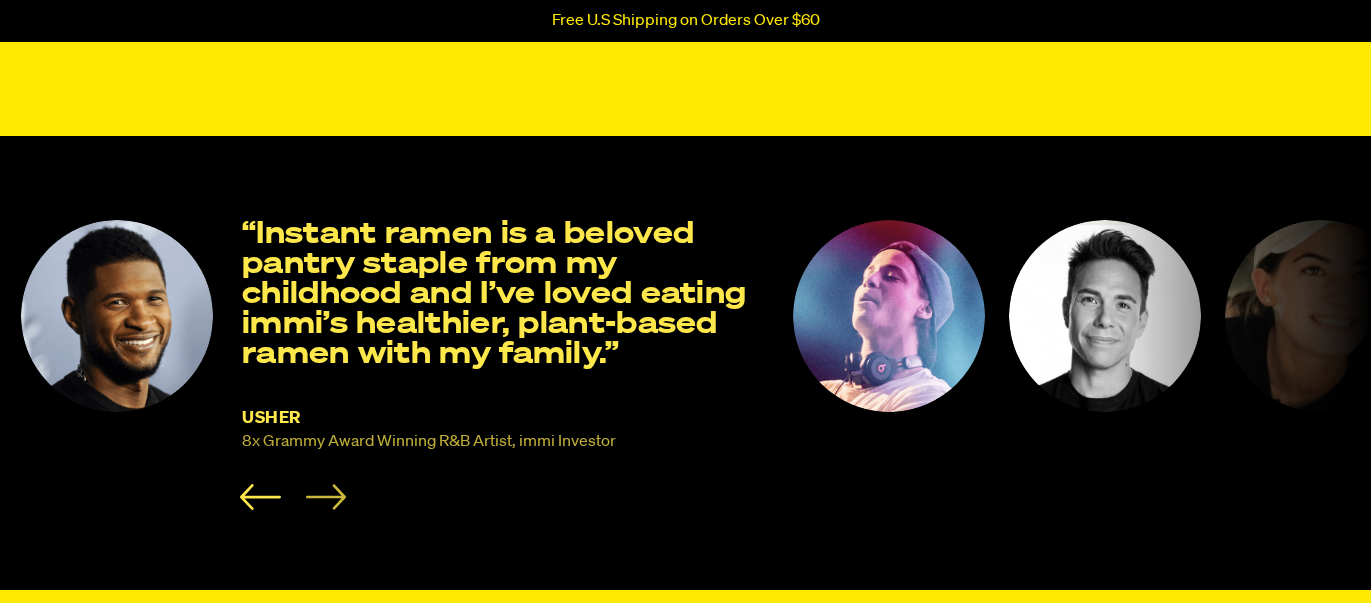 click 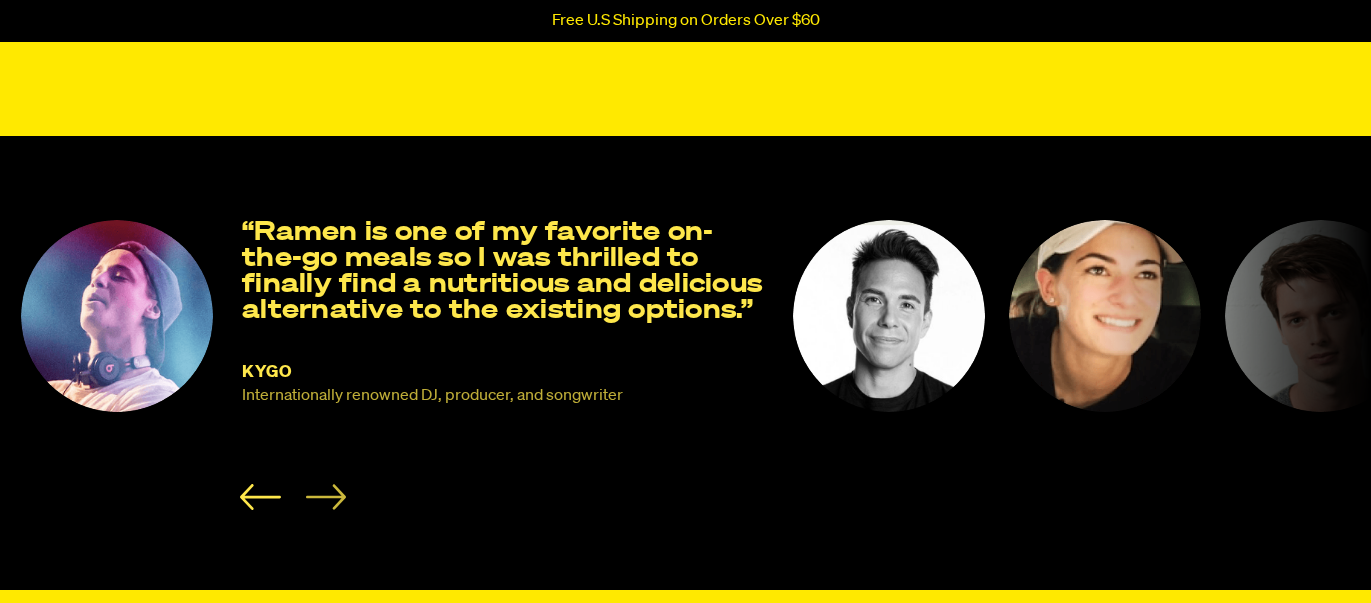 click 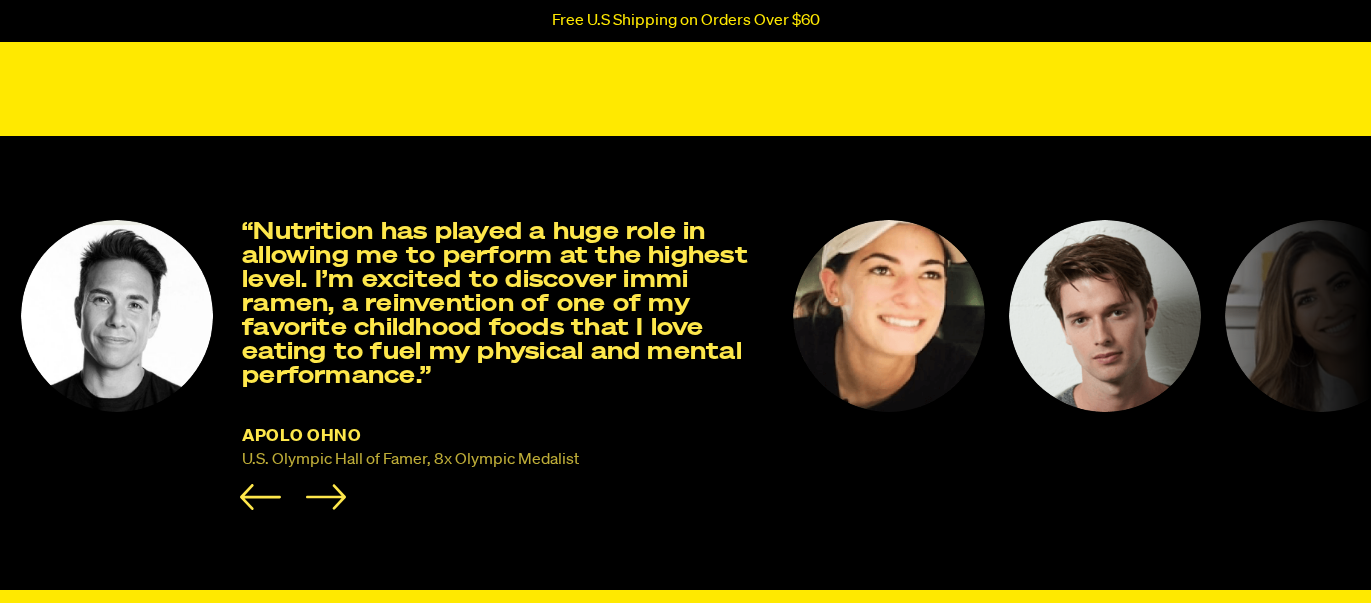 click at bounding box center [117, 316] 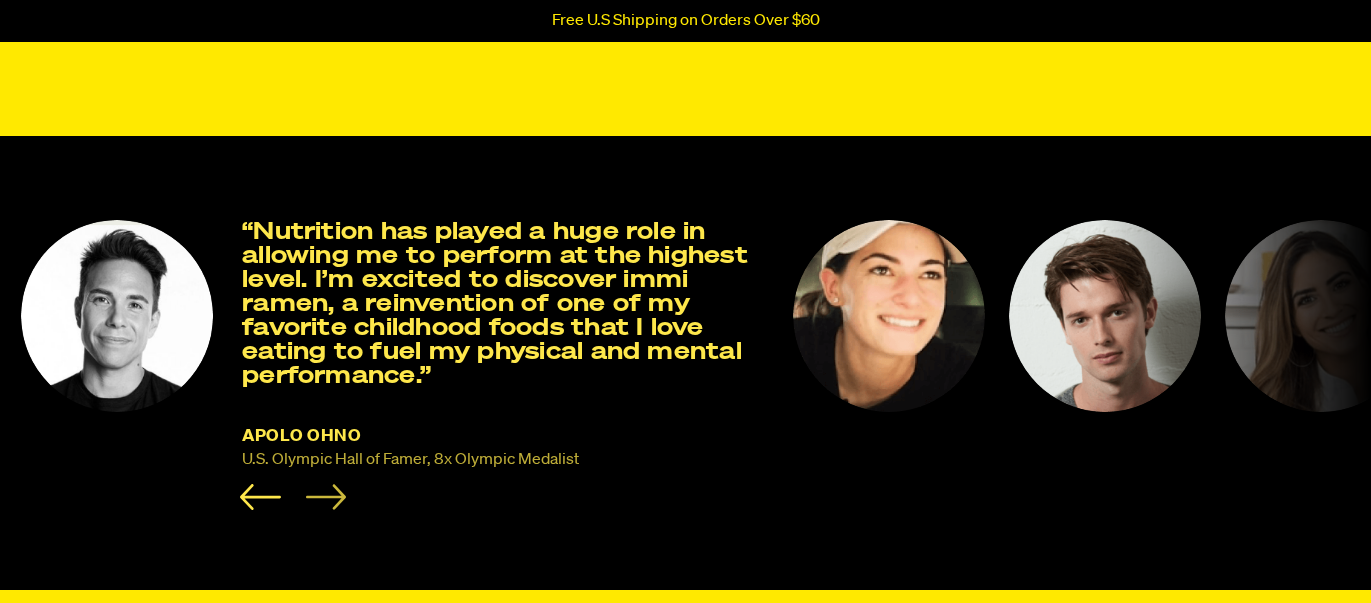 click 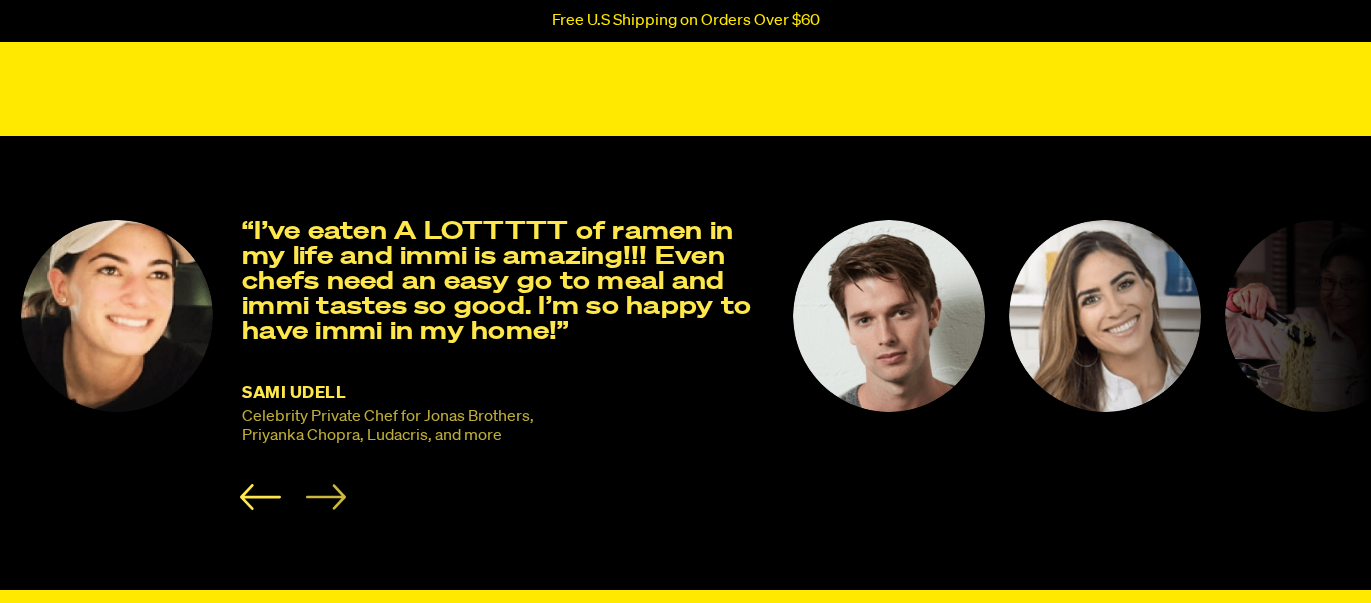 click 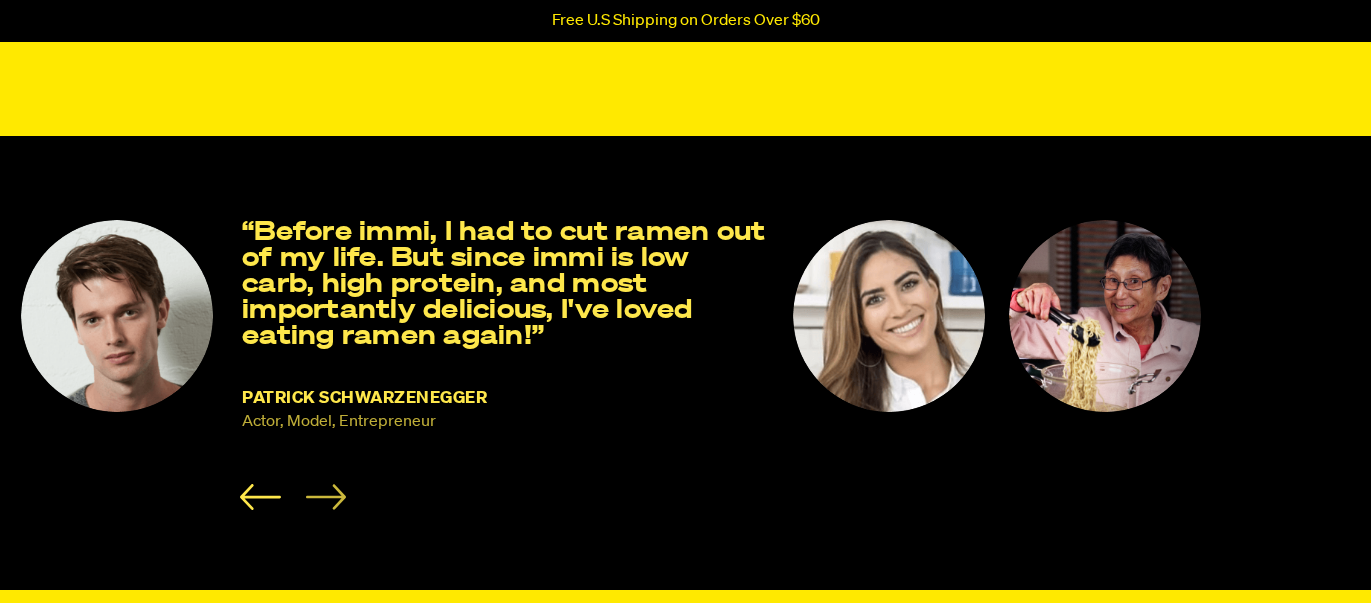 click 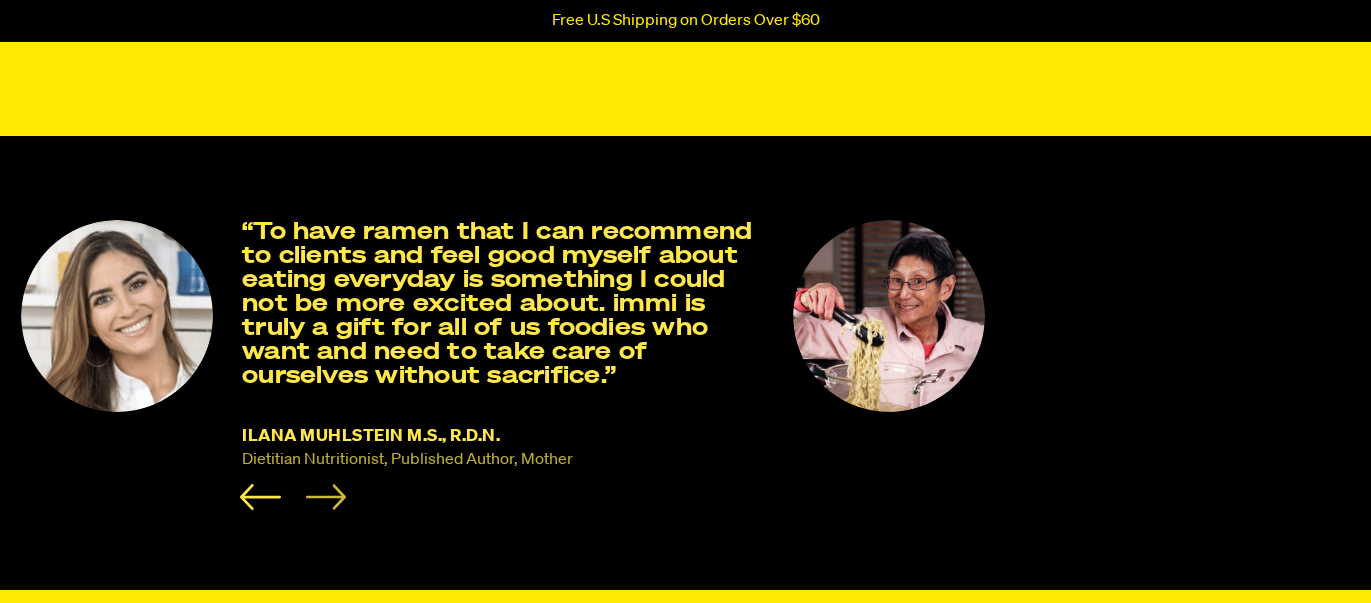 click 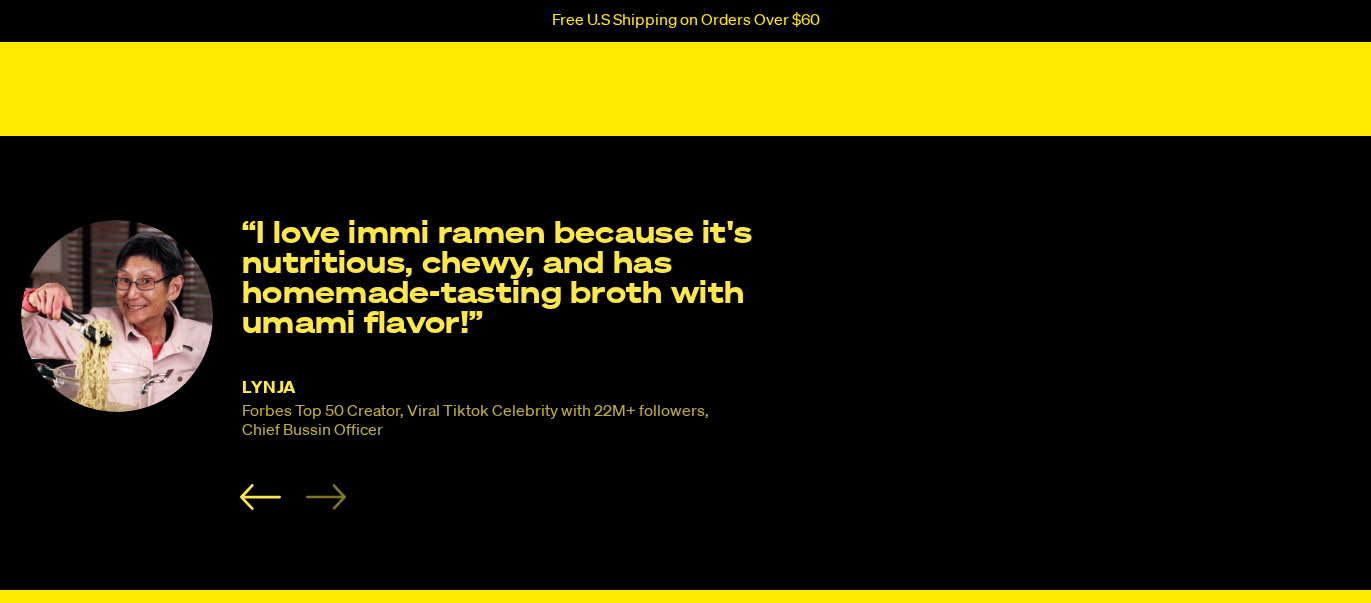 scroll, scrollTop: 0, scrollLeft: 0, axis: both 